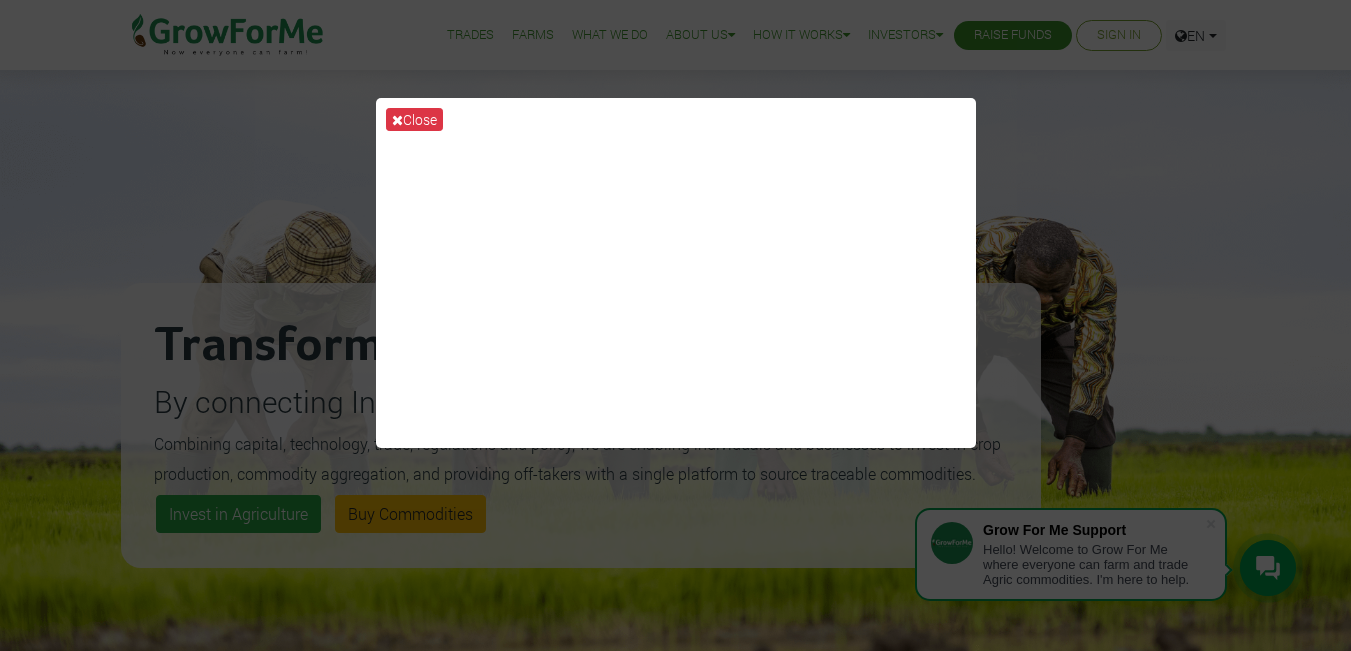 click on "Close" at bounding box center (414, 119) 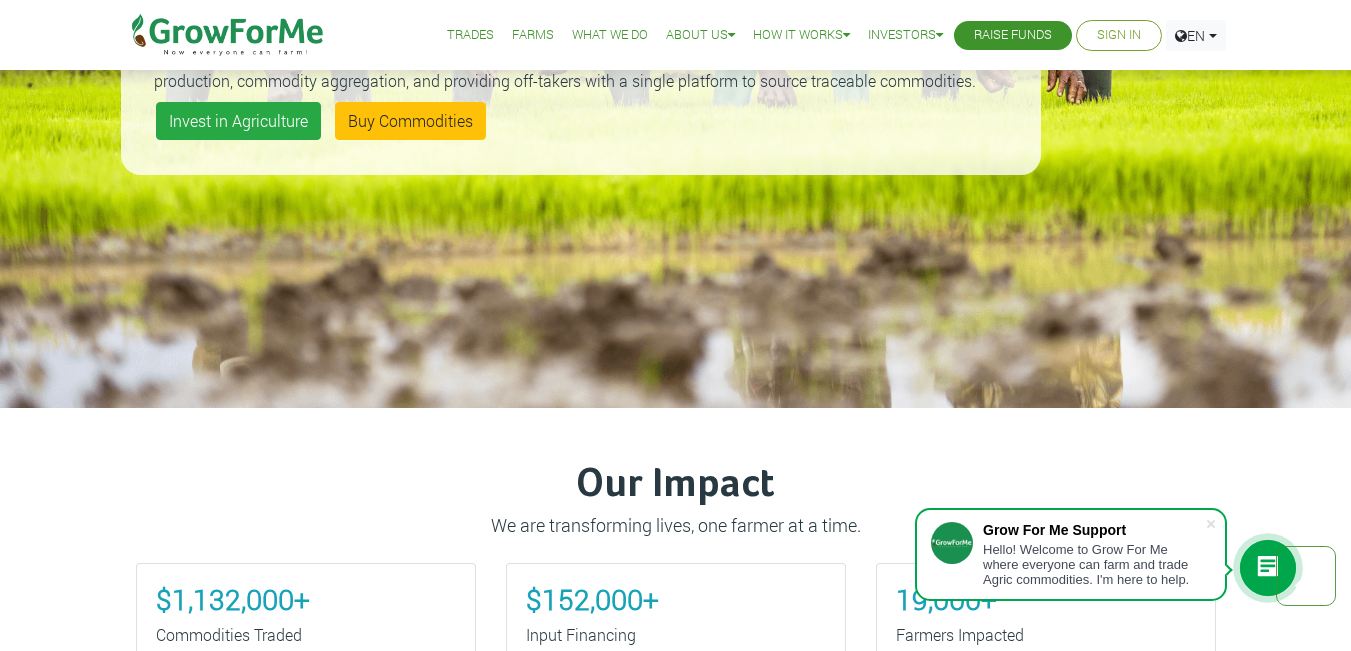 scroll, scrollTop: 0, scrollLeft: 0, axis: both 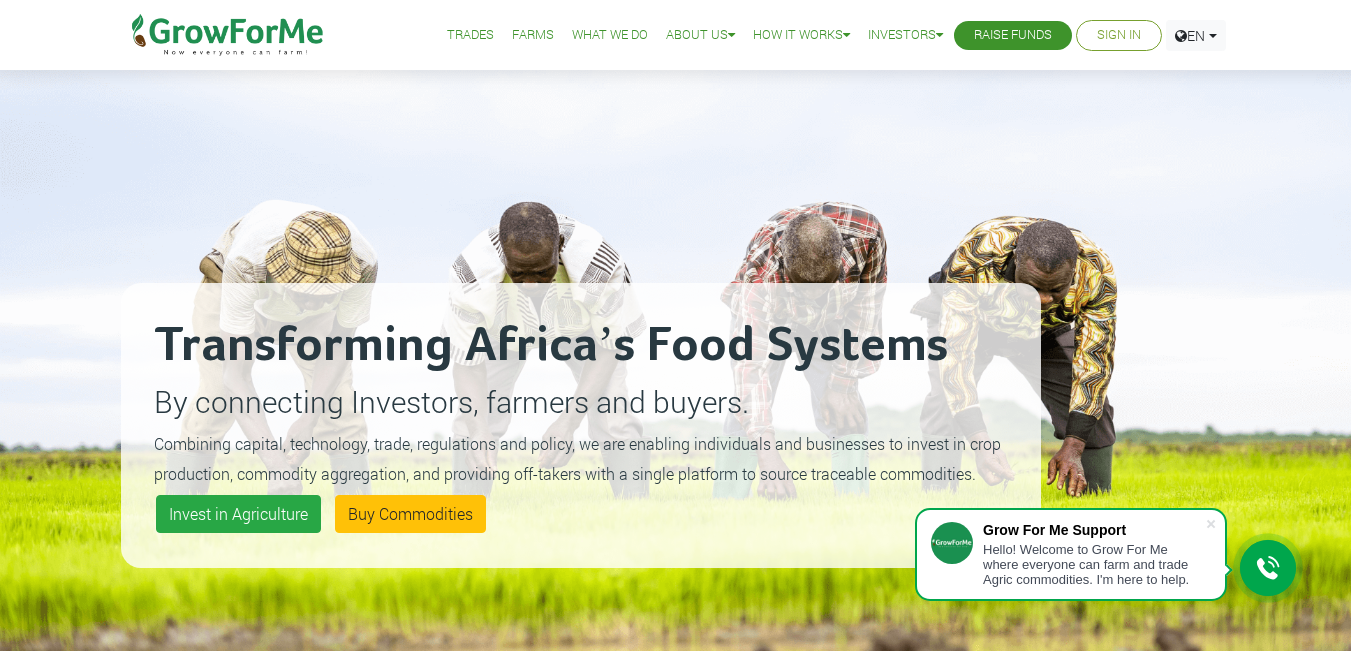 click on "What We Do" at bounding box center (610, 35) 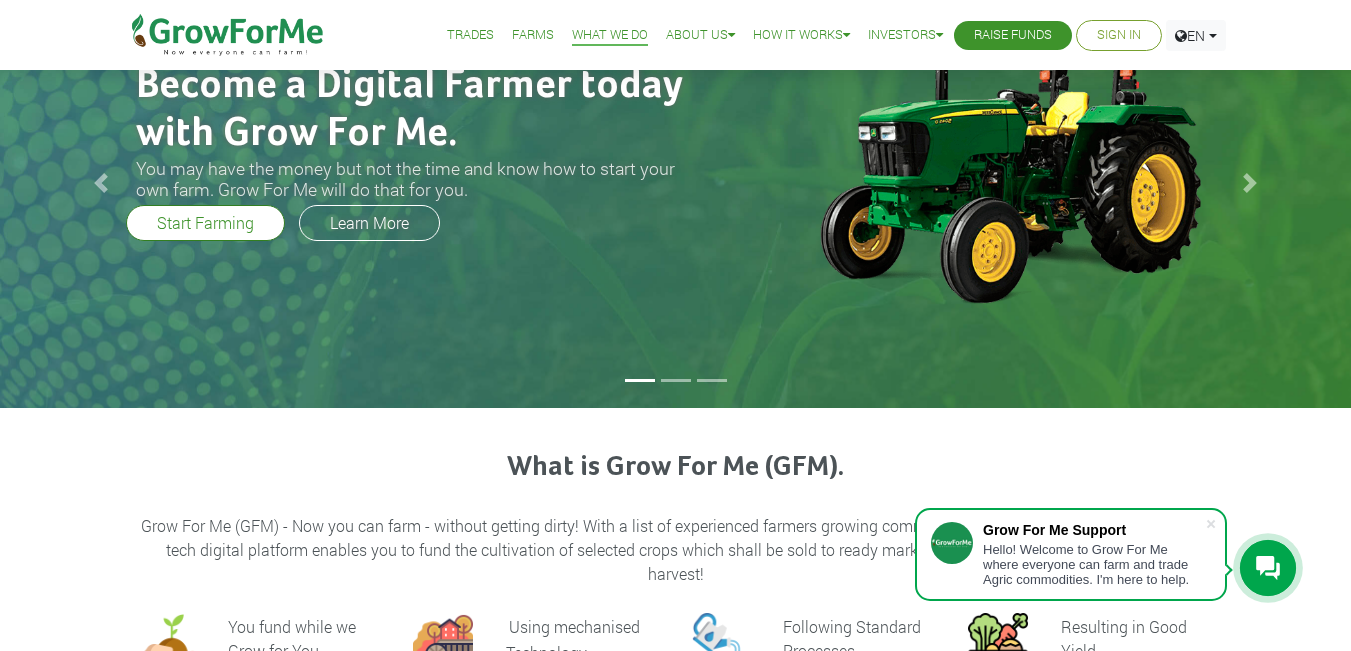 scroll, scrollTop: 0, scrollLeft: 0, axis: both 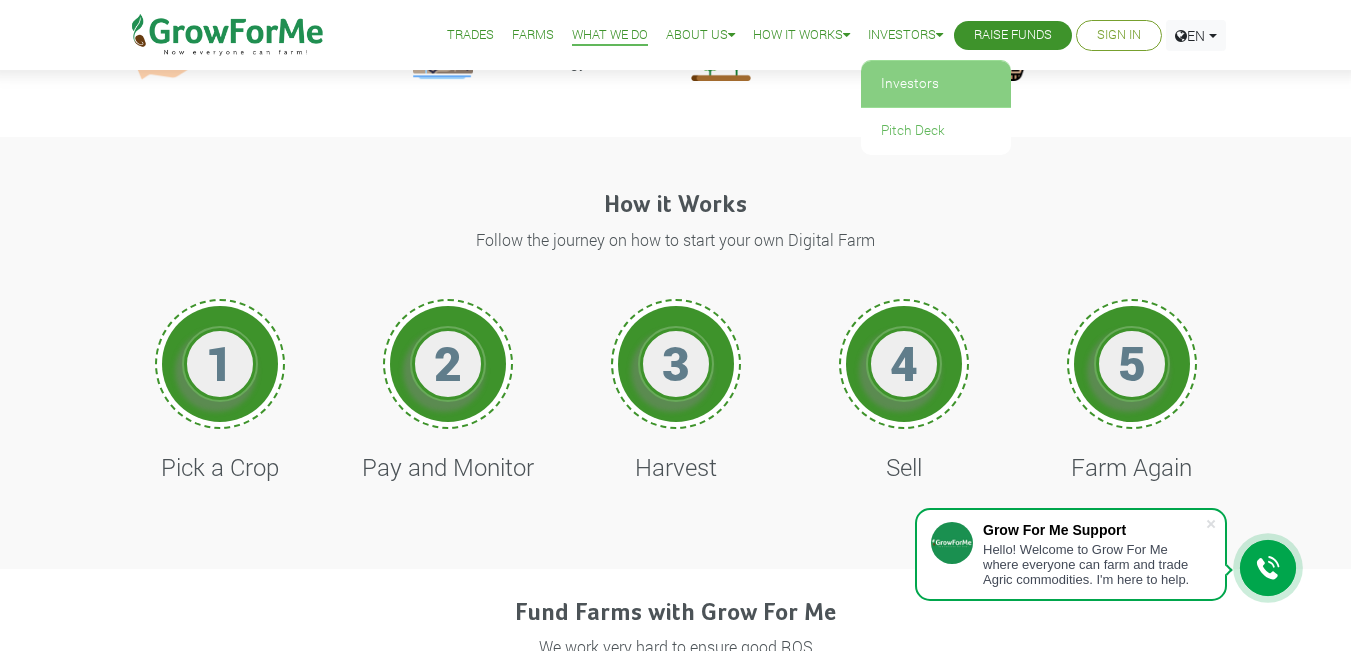 click on "Investors" at bounding box center [936, 84] 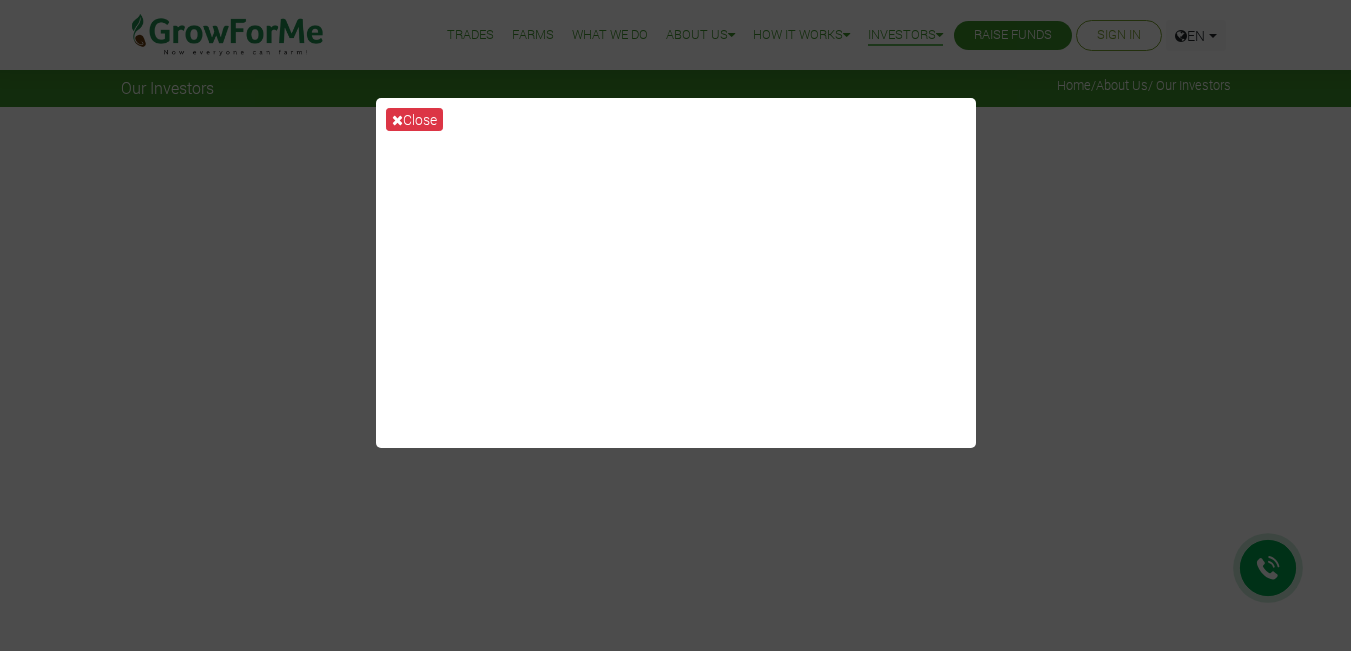 scroll, scrollTop: 0, scrollLeft: 0, axis: both 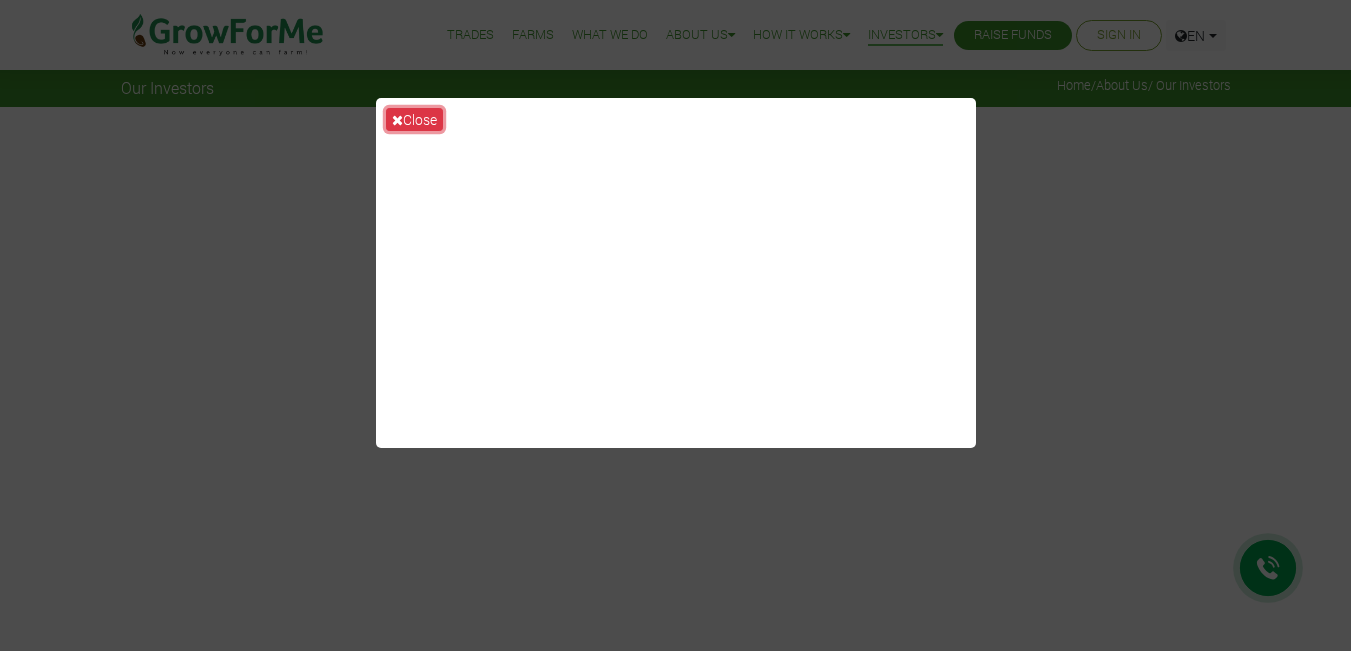 click on "Close" at bounding box center [414, 119] 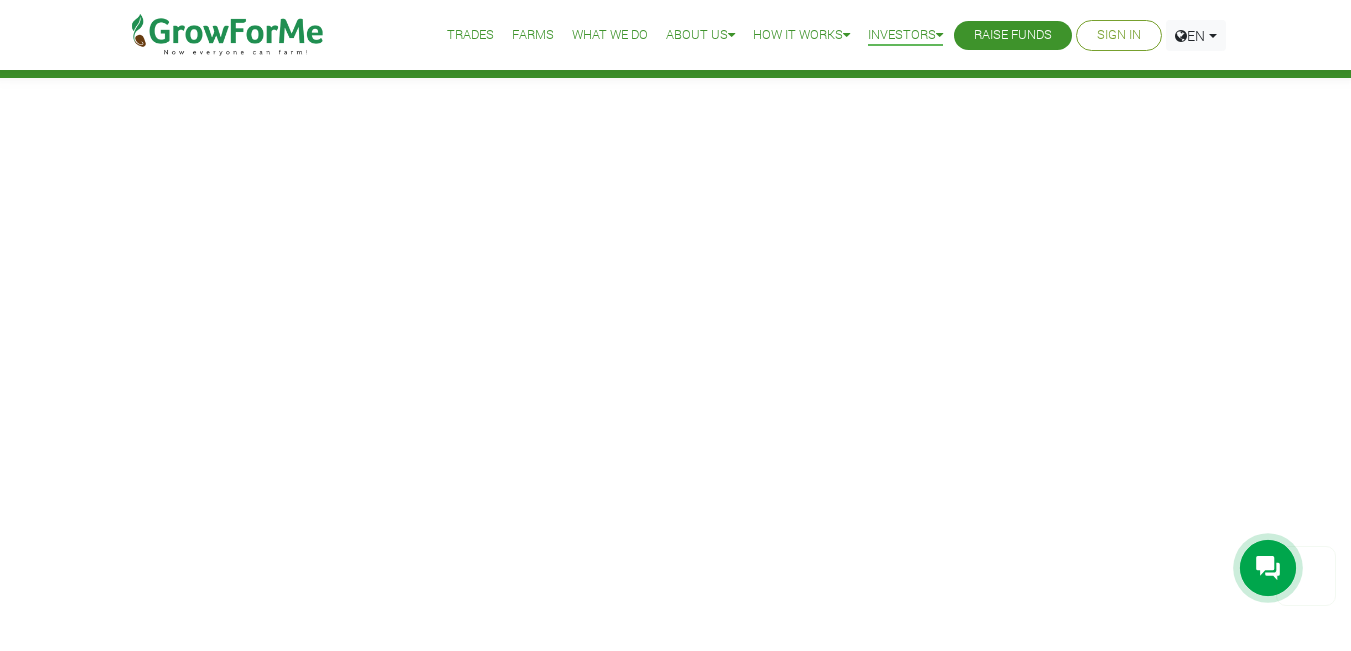 scroll, scrollTop: 0, scrollLeft: 0, axis: both 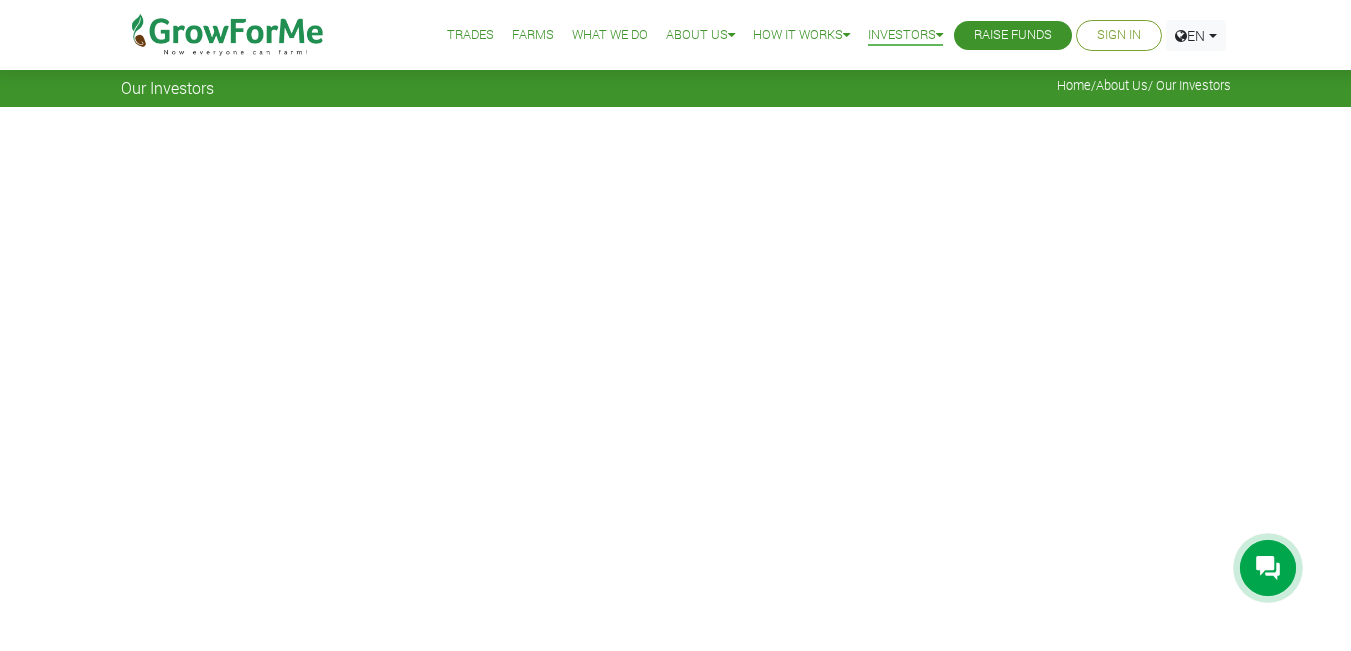 click on "Farms" at bounding box center [533, 35] 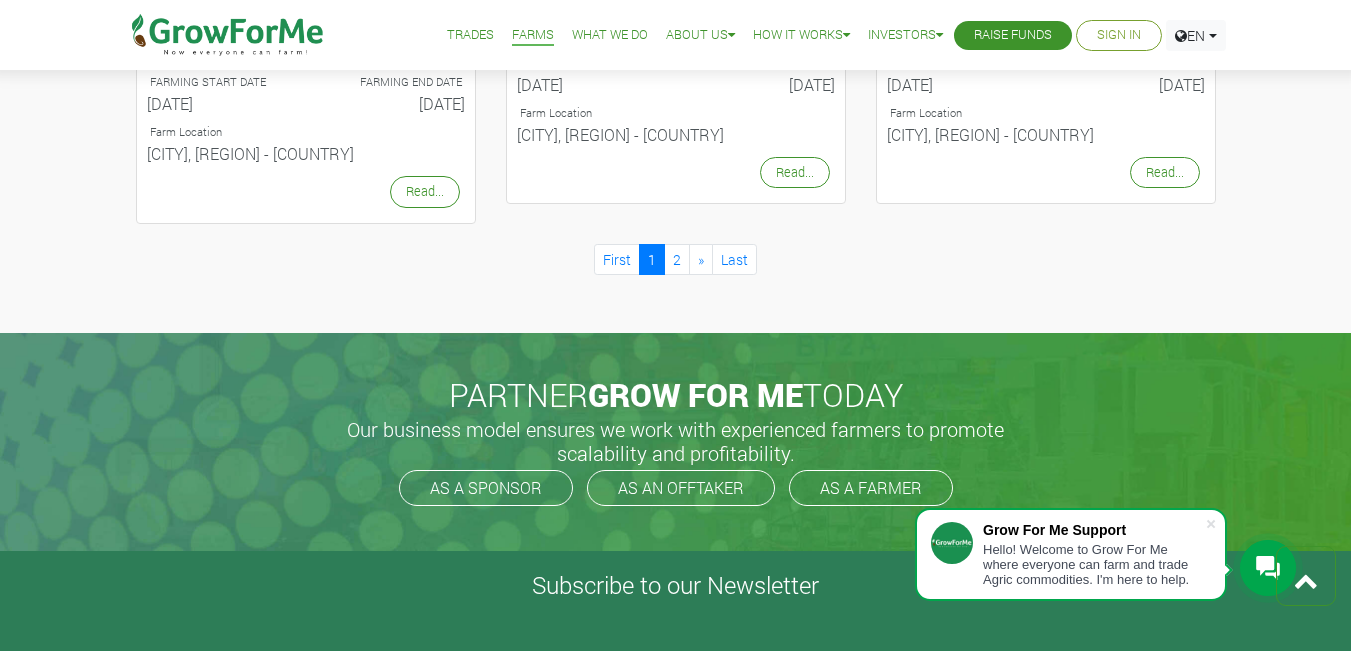 click on "Trades" at bounding box center [470, 35] 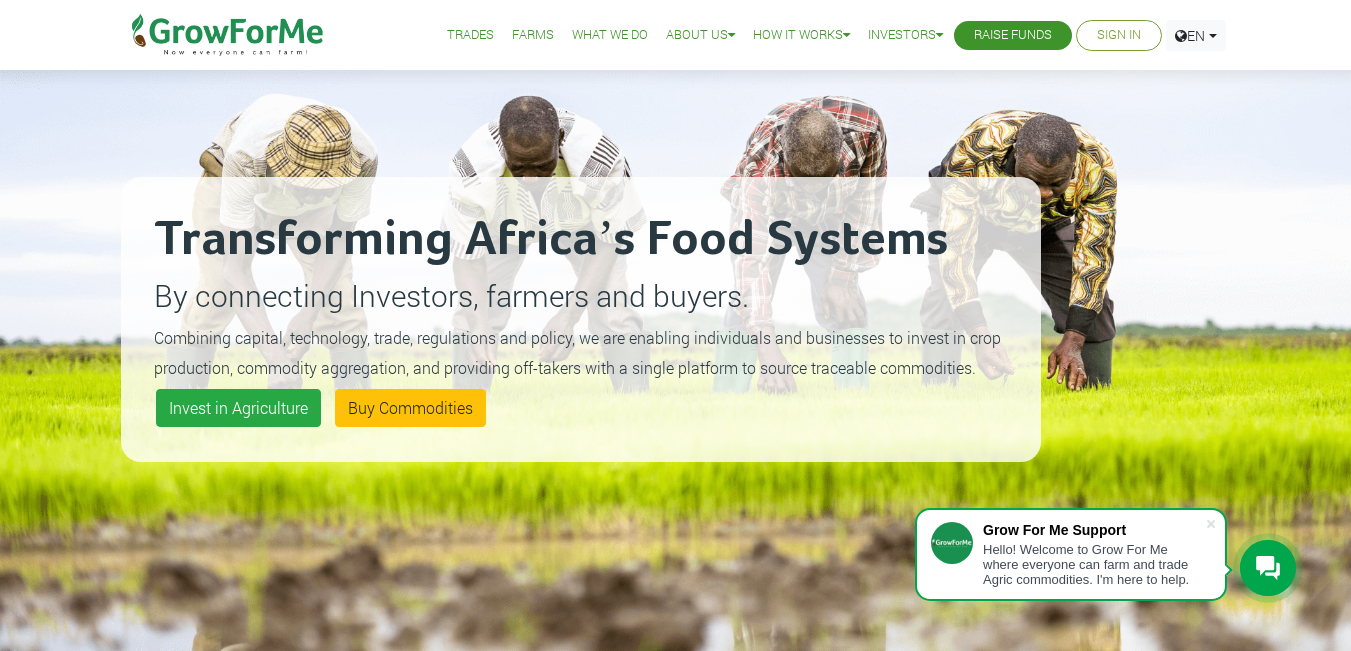 scroll, scrollTop: 0, scrollLeft: 0, axis: both 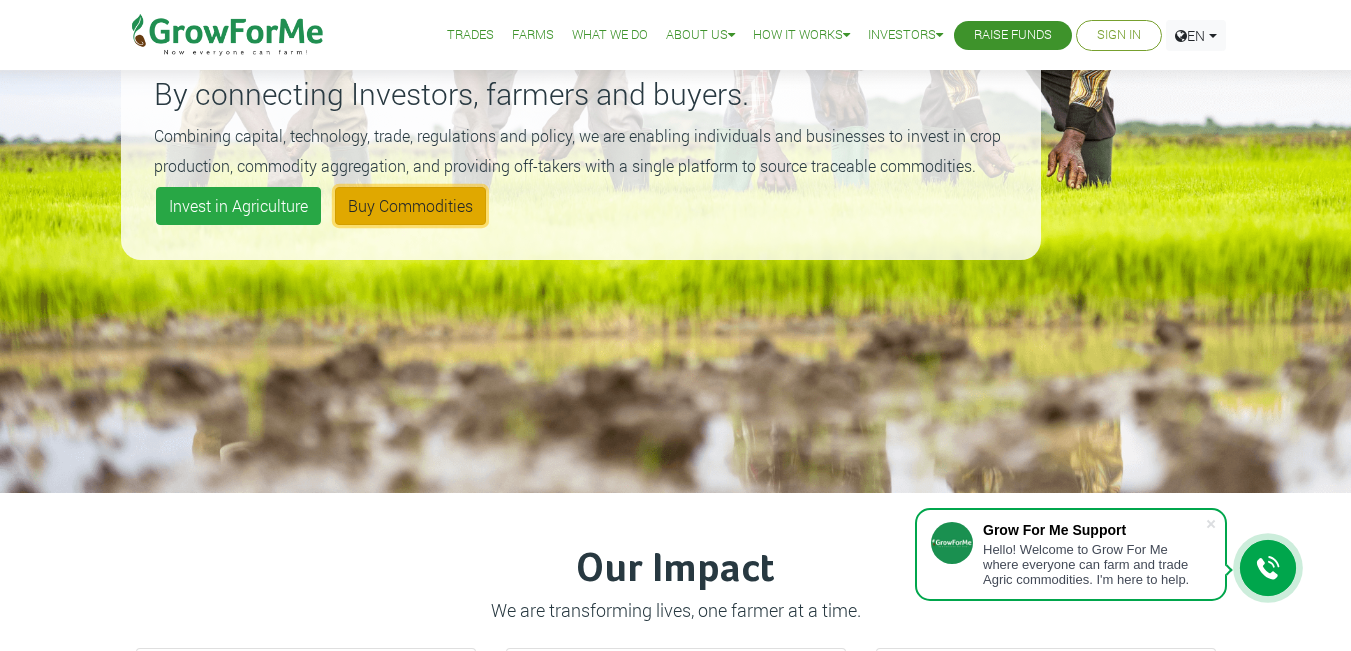 click on "Buy Commodities" at bounding box center [410, 206] 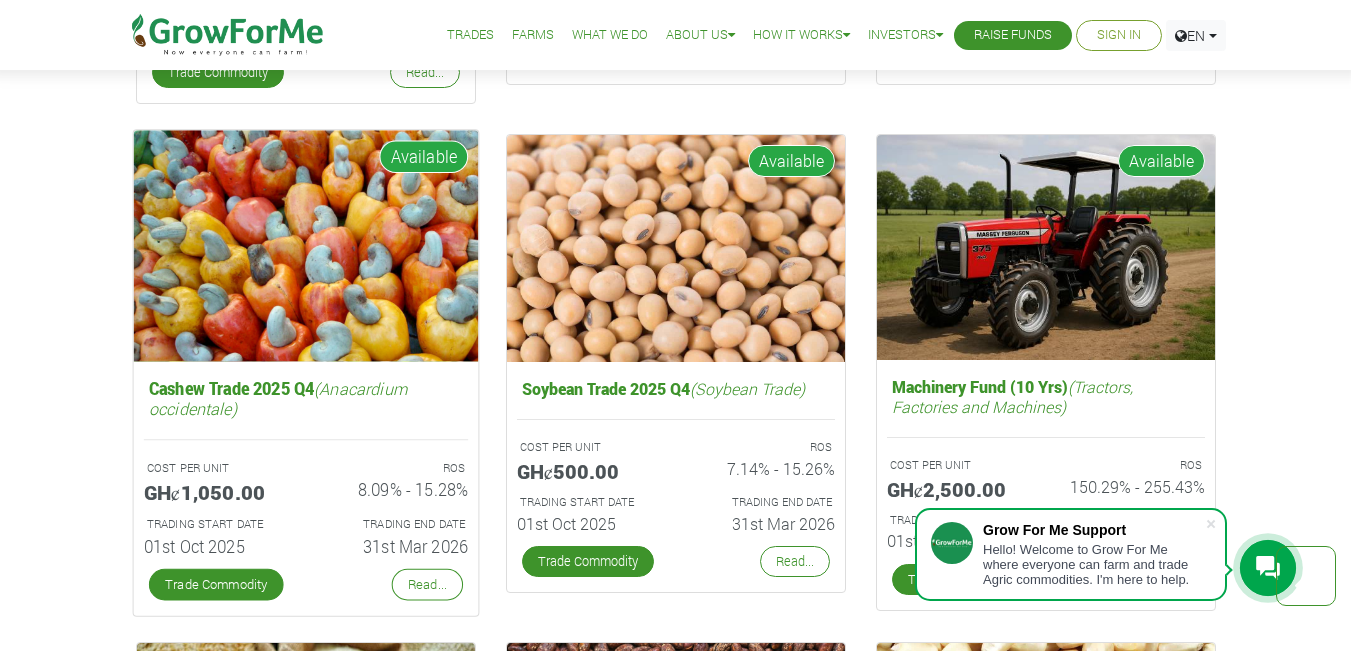 scroll, scrollTop: 3143, scrollLeft: 0, axis: vertical 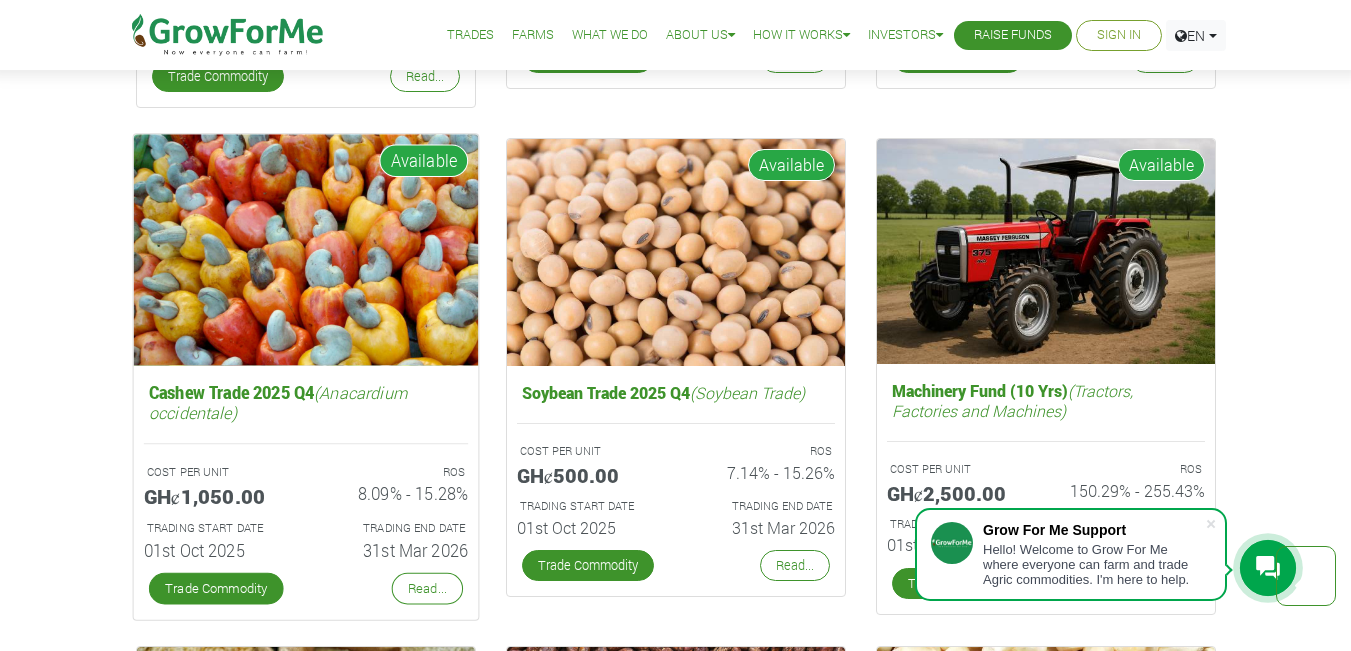 click at bounding box center [305, 250] 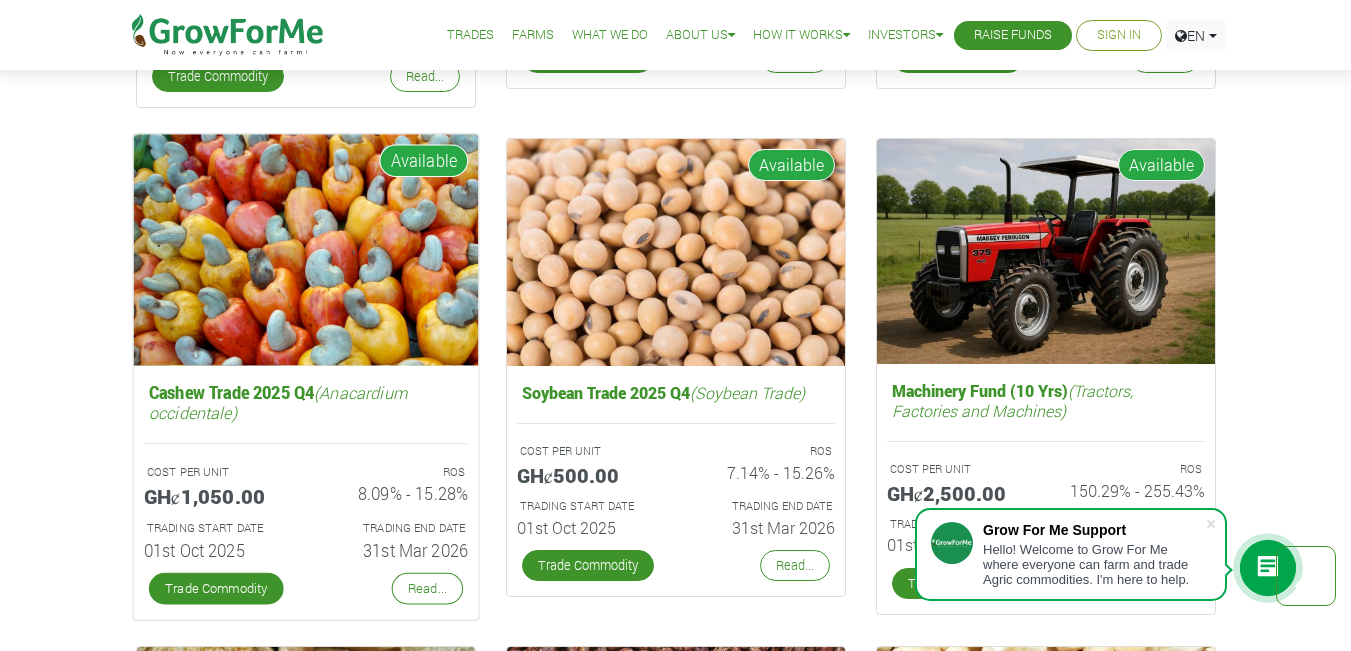 click at bounding box center [305, 250] 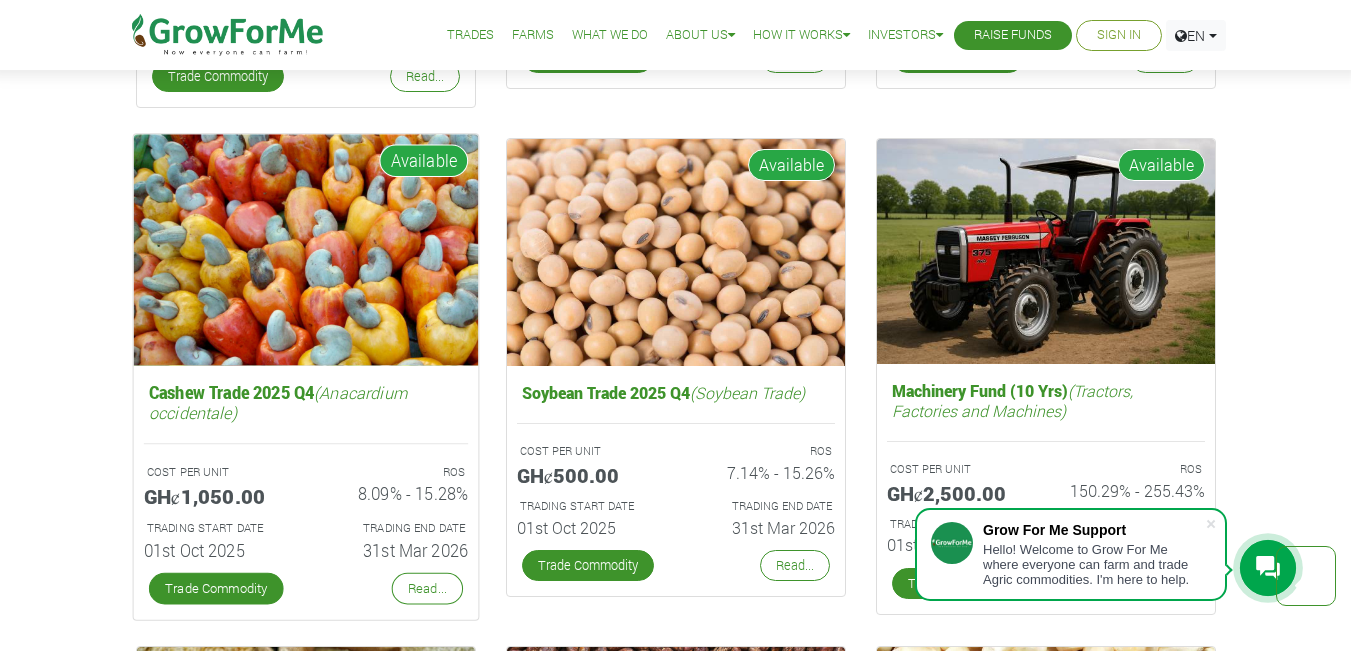 click at bounding box center [305, 250] 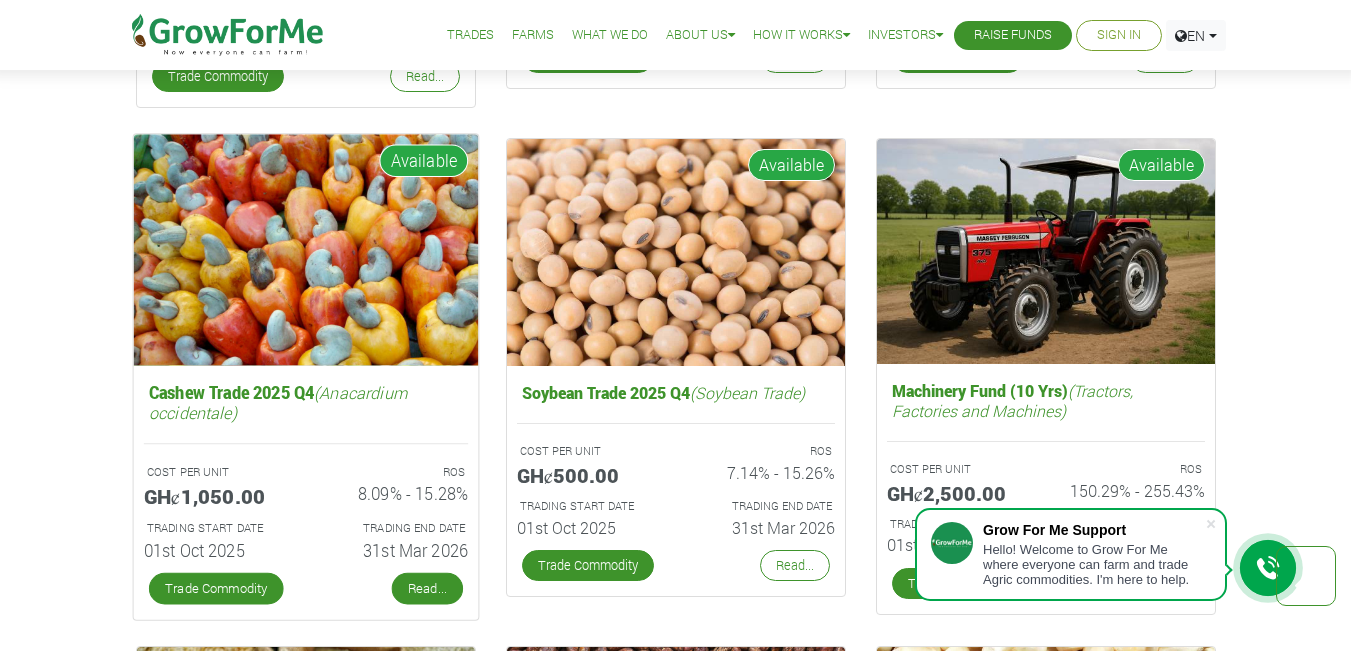click on "Read..." at bounding box center (426, 589) 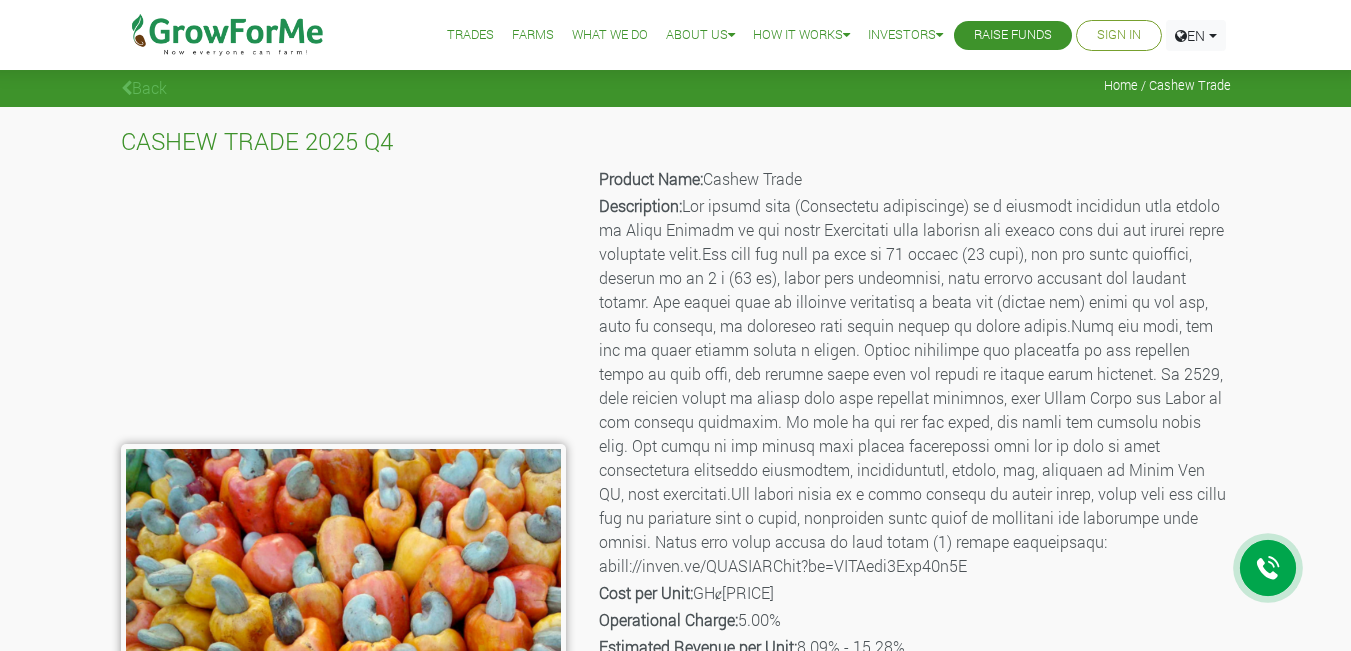scroll, scrollTop: 0, scrollLeft: 0, axis: both 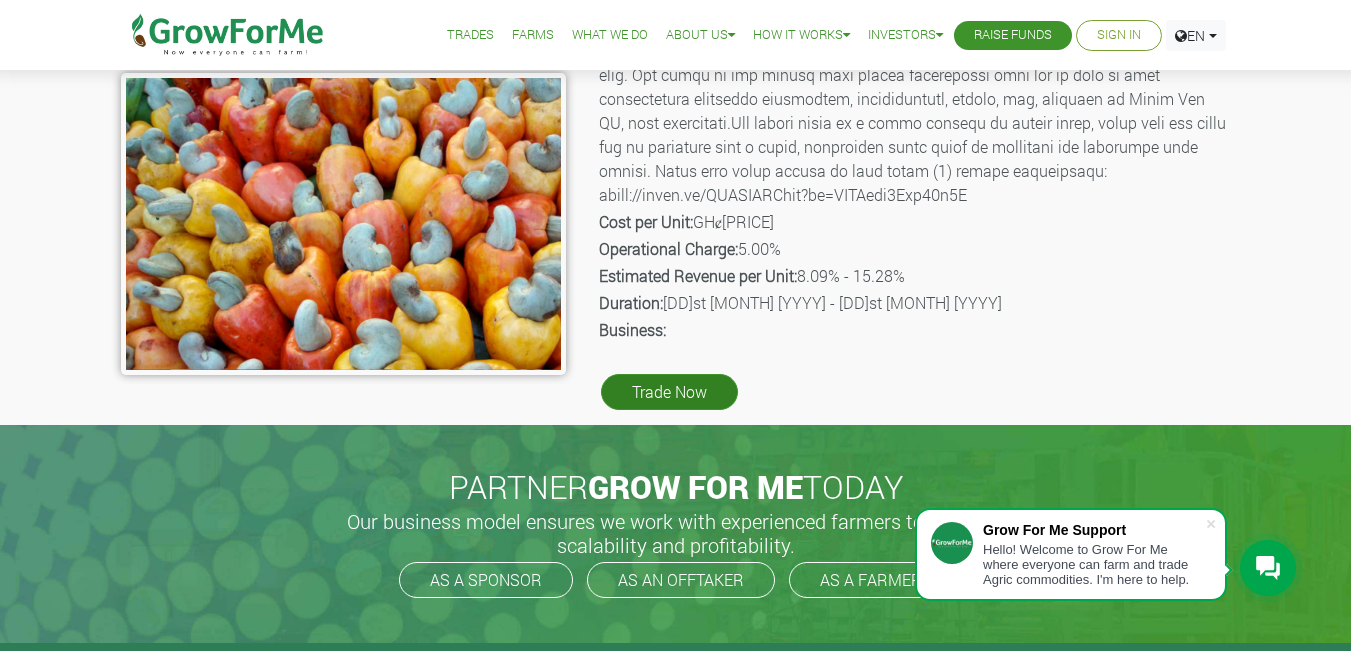 click on "Trade Now" at bounding box center [669, 392] 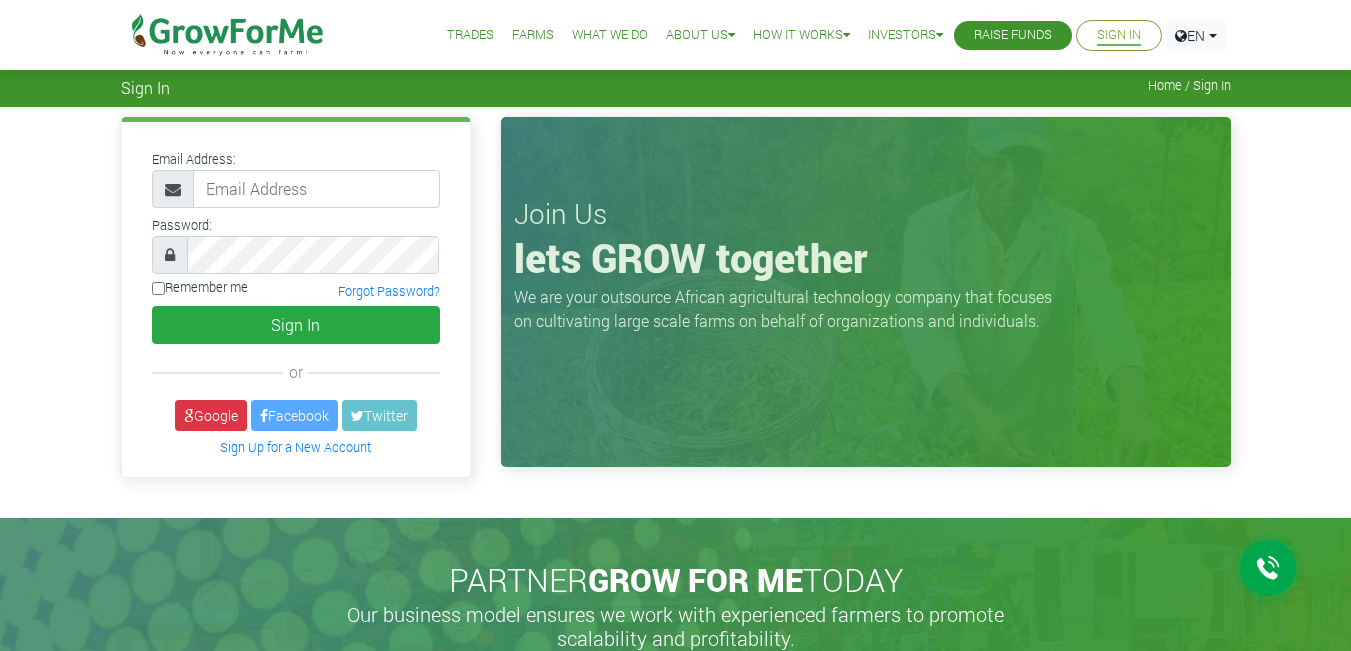 scroll, scrollTop: 0, scrollLeft: 0, axis: both 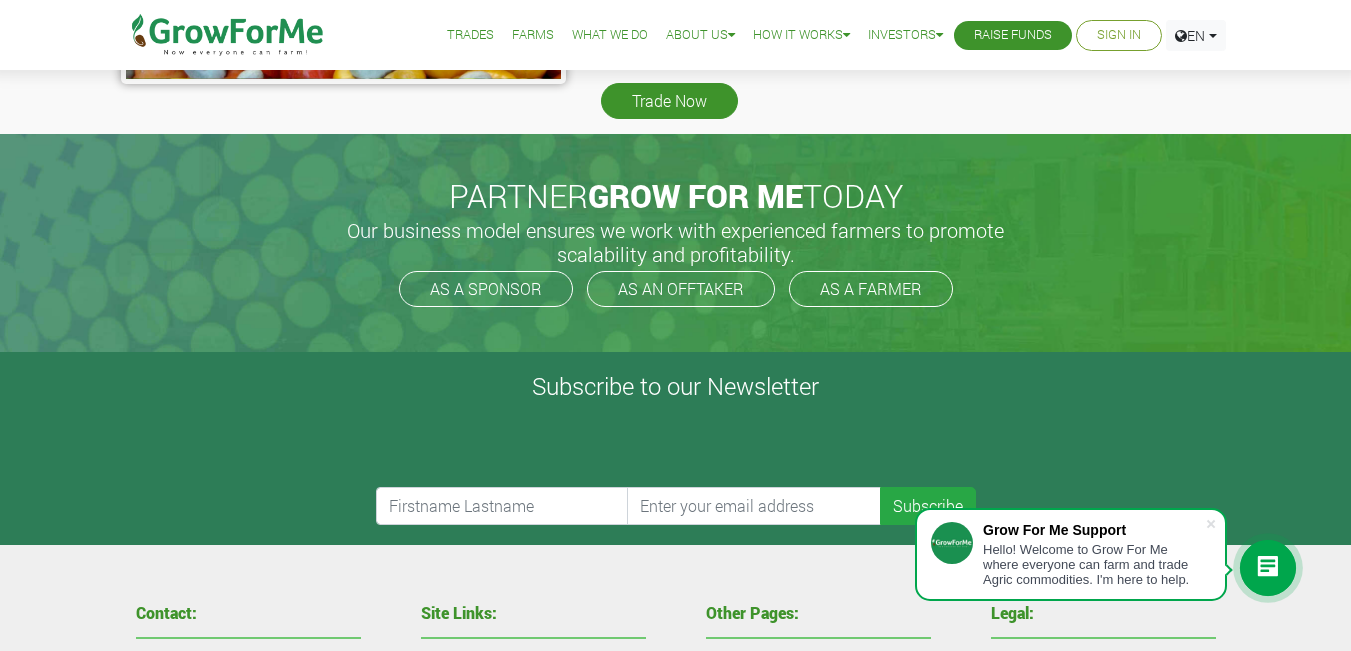 click at bounding box center (228, 35) 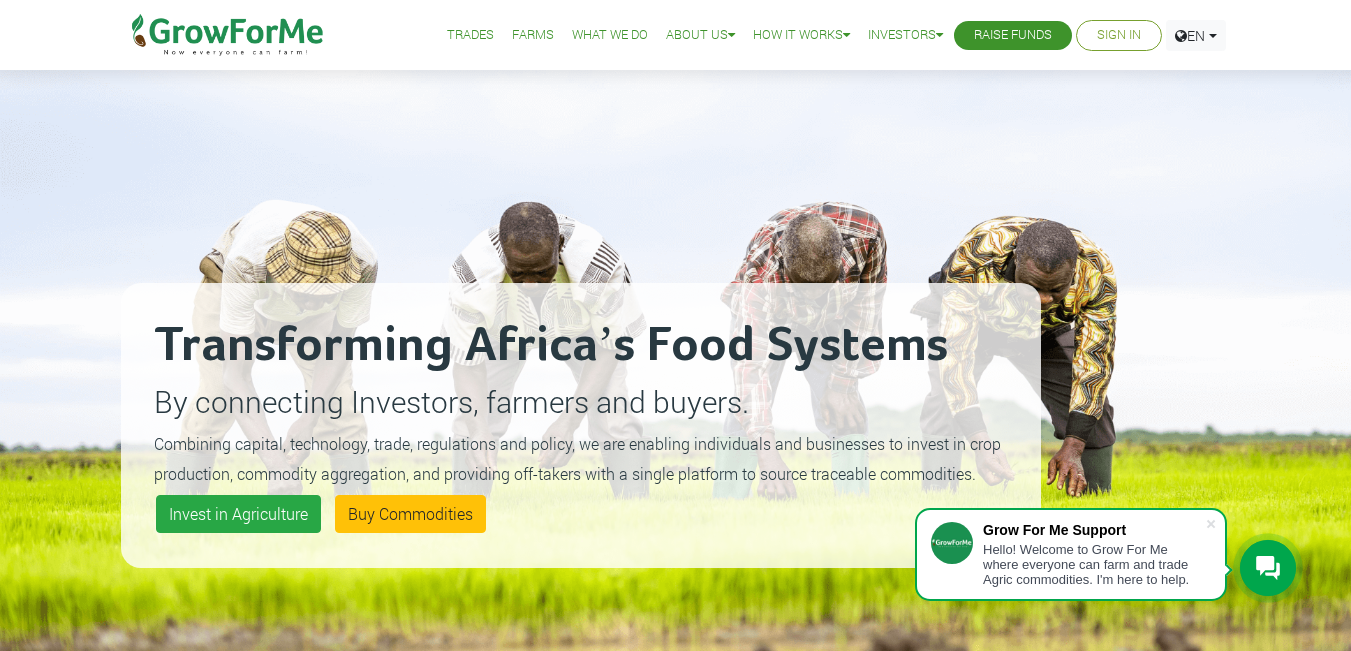 scroll, scrollTop: 41, scrollLeft: 0, axis: vertical 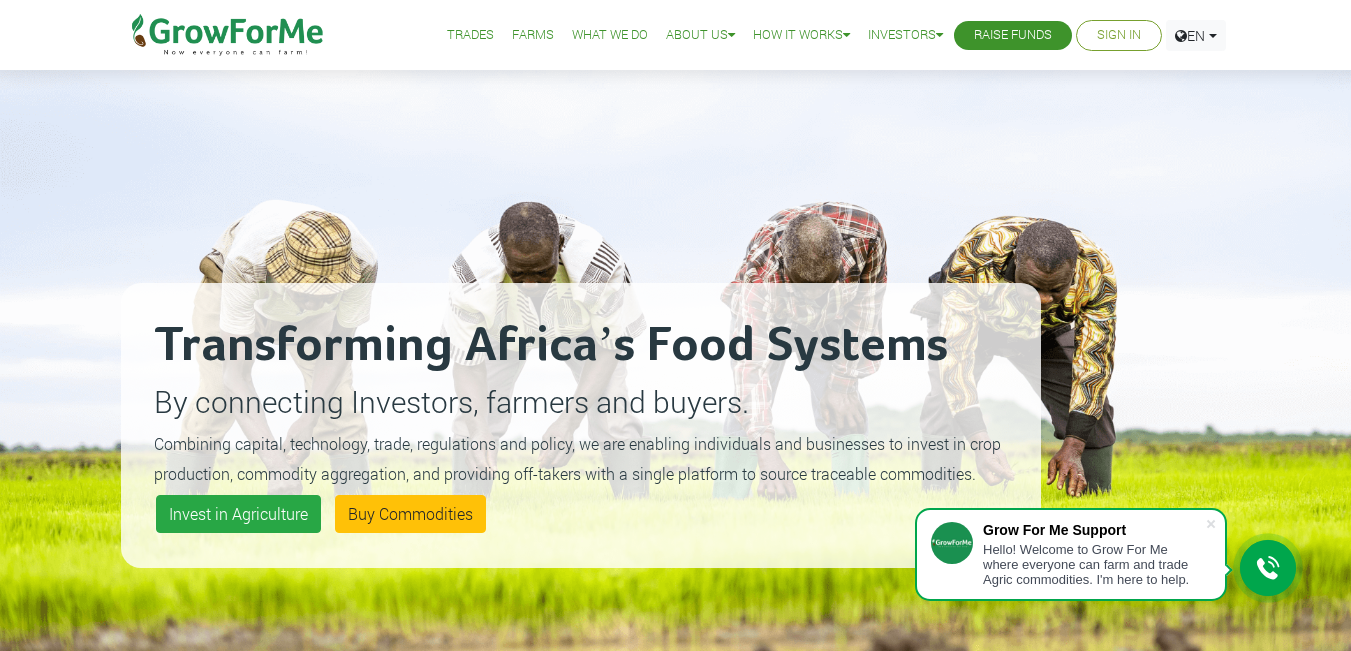 click on "Farms" at bounding box center (533, 35) 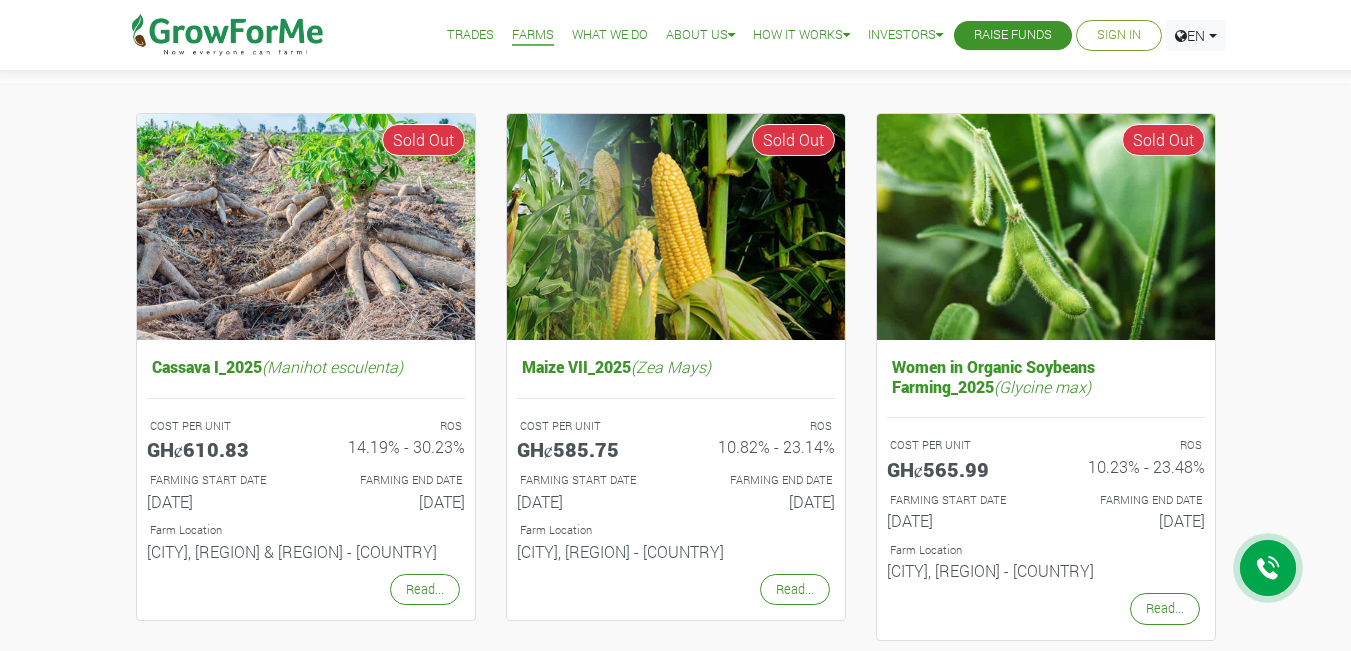 scroll, scrollTop: 173, scrollLeft: 0, axis: vertical 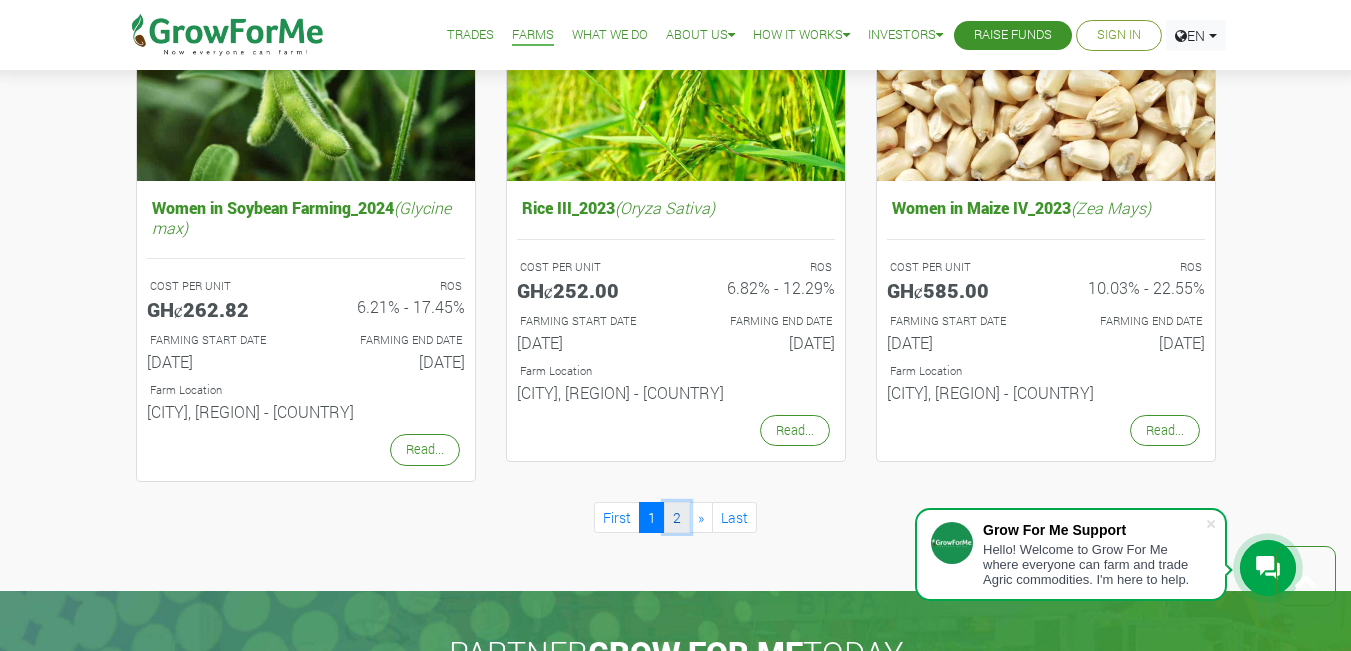 click on "2" at bounding box center (677, 517) 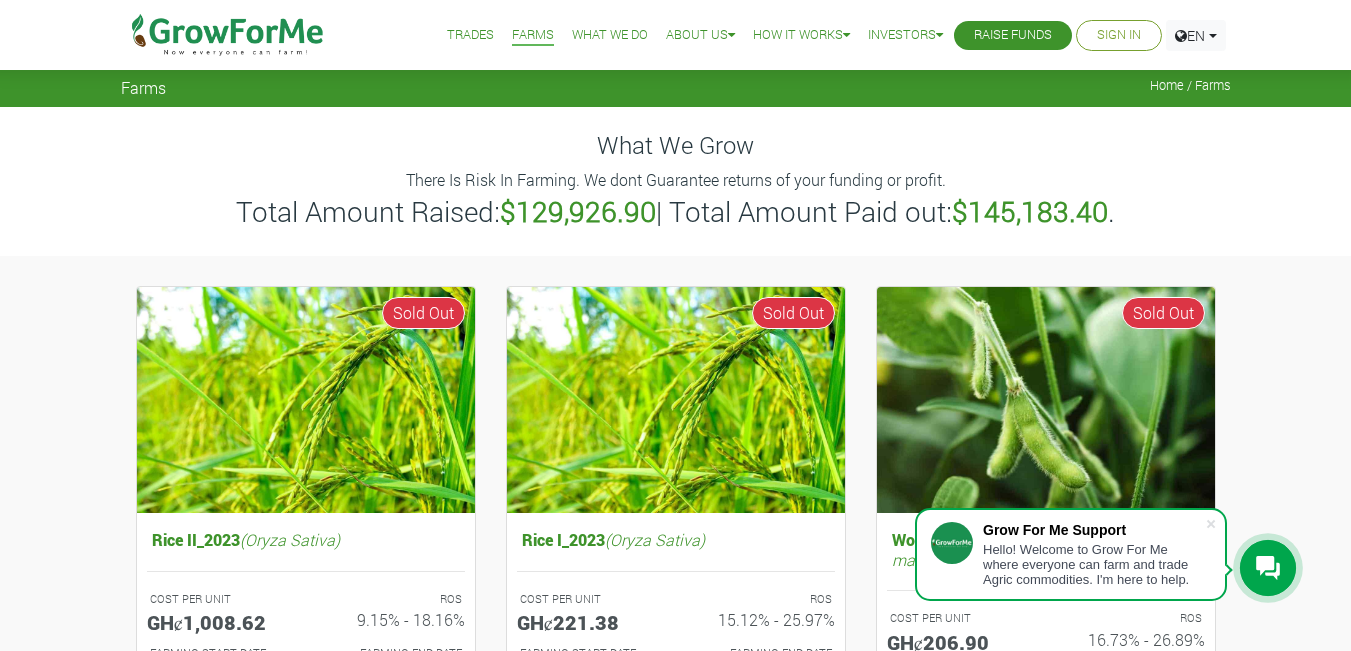 scroll, scrollTop: 0, scrollLeft: 0, axis: both 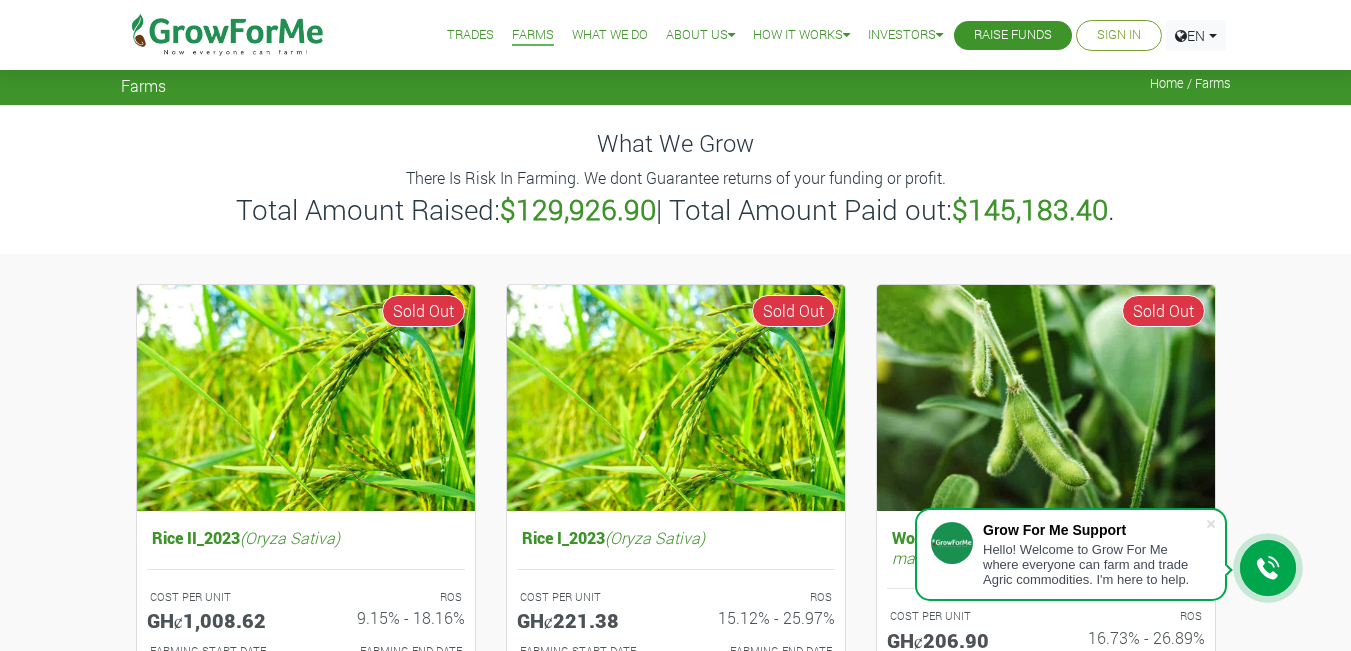 click on "Hello! Welcome to Grow For Me where everyone can farm and trade Agric commodities. I'm here to help." at bounding box center (1094, 564) 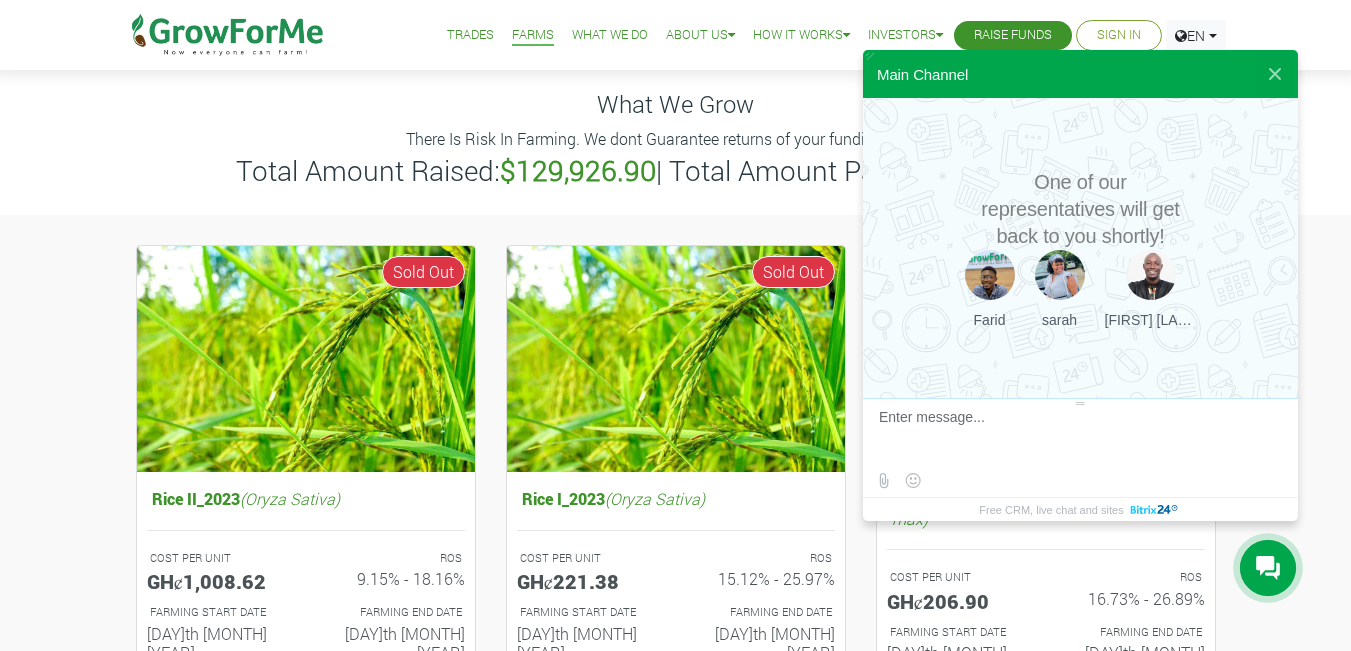 scroll, scrollTop: 44, scrollLeft: 0, axis: vertical 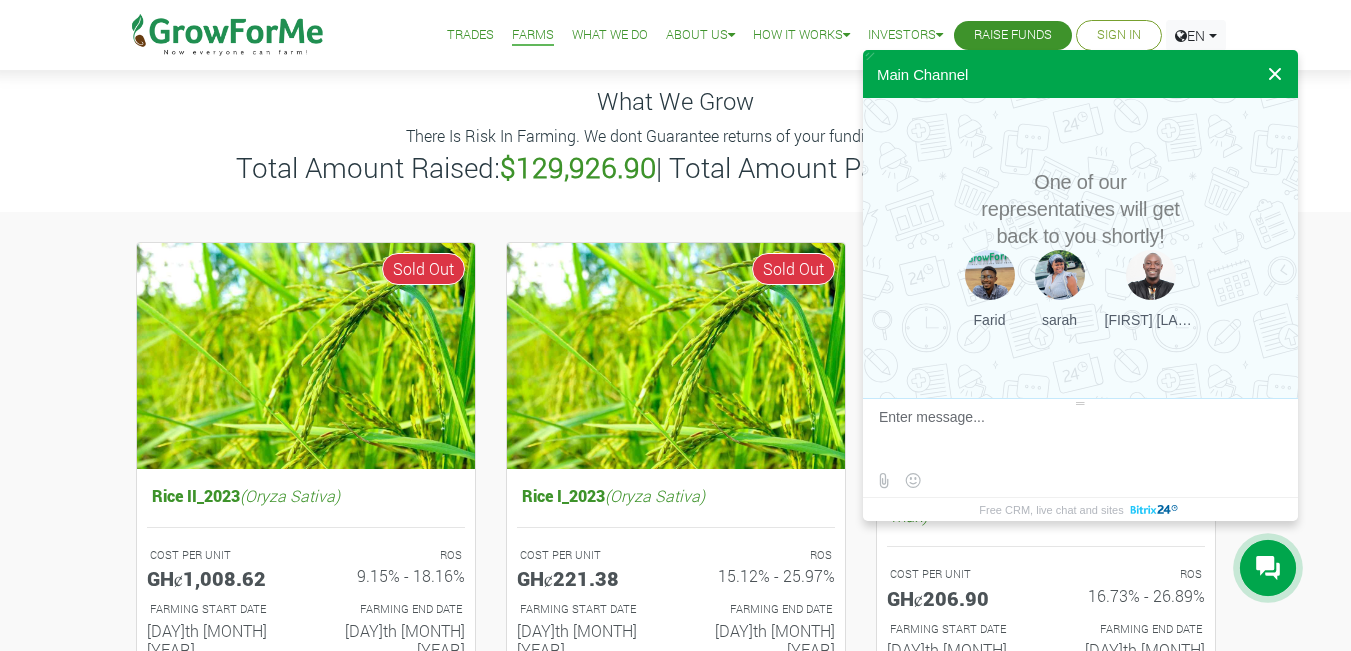 click at bounding box center (1275, 74) 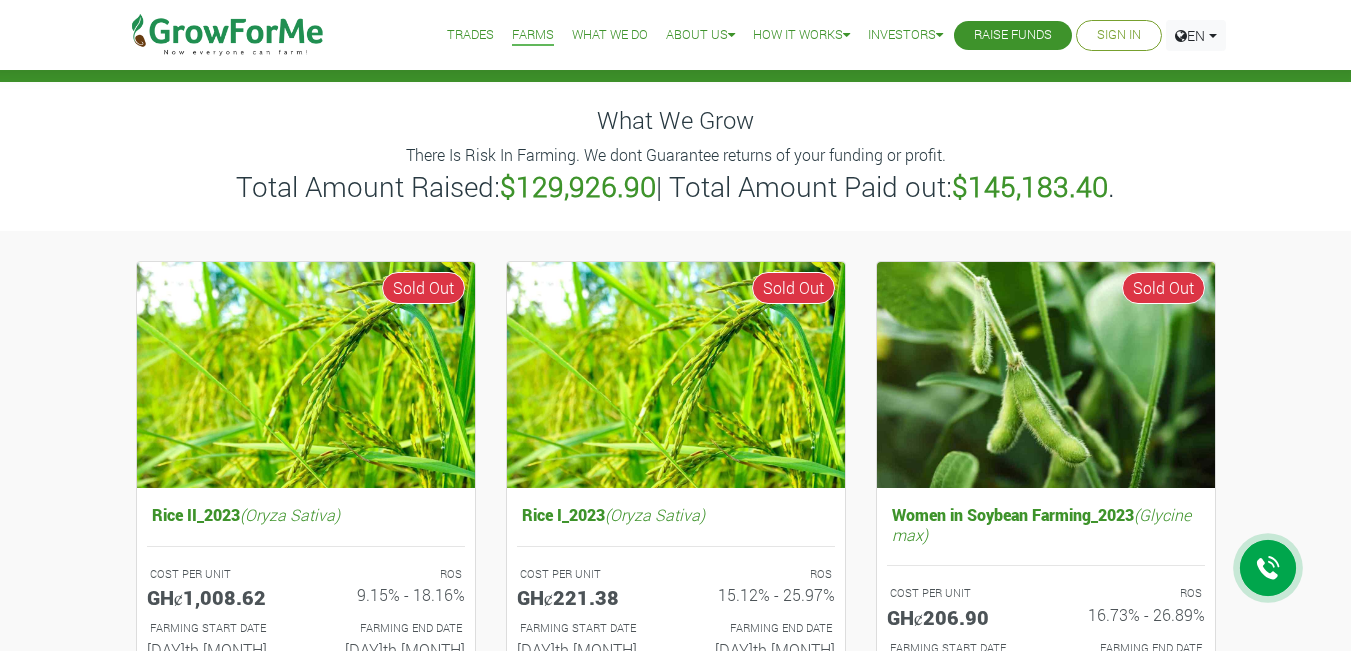 scroll, scrollTop: 0, scrollLeft: 0, axis: both 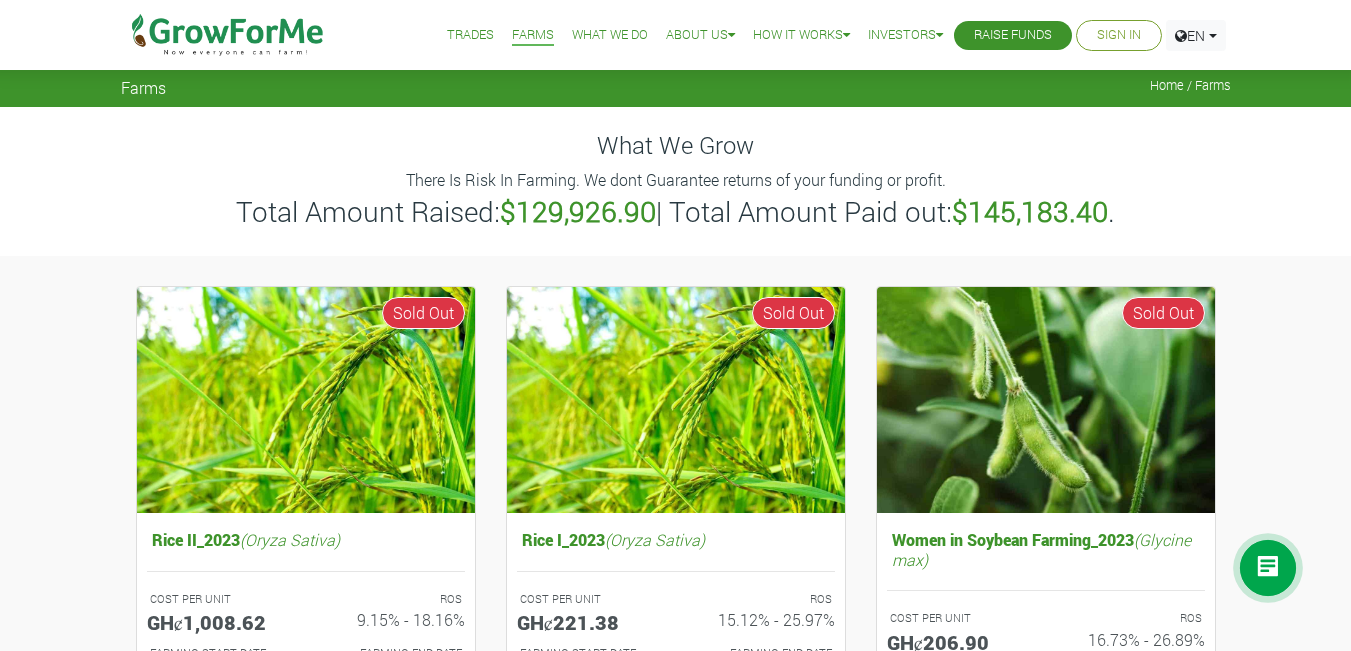 click on "Trades" at bounding box center (470, 35) 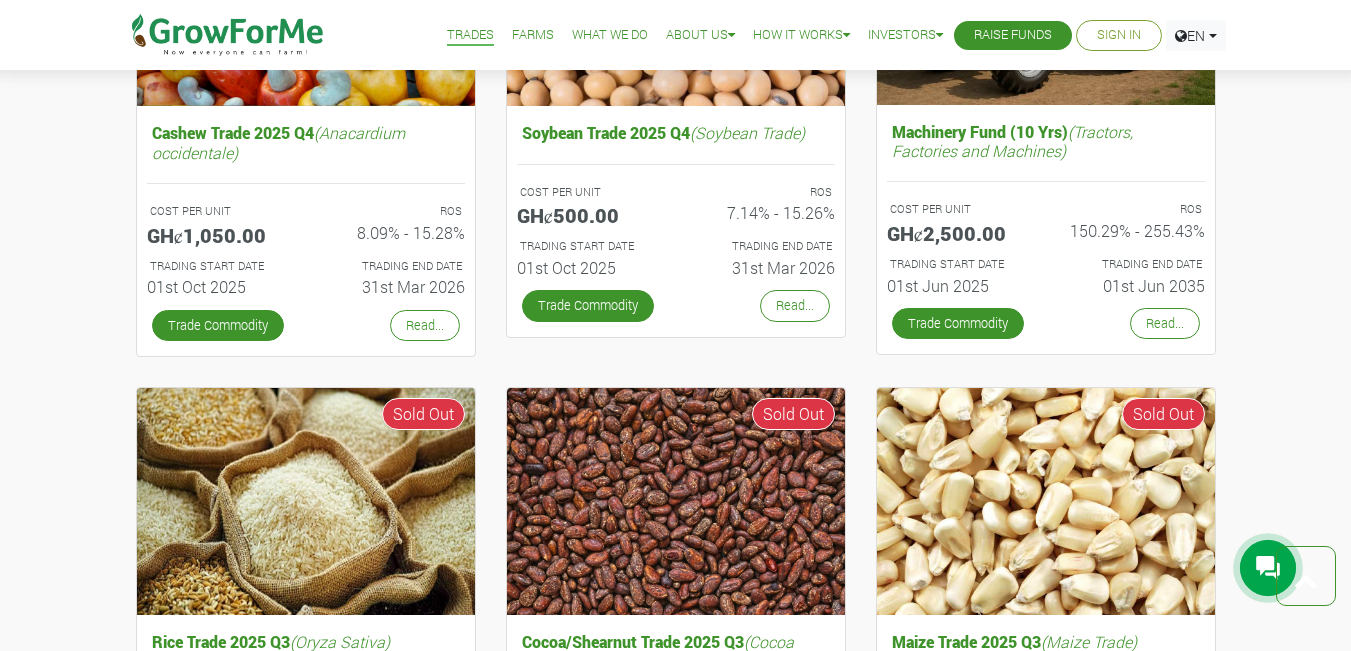 scroll, scrollTop: 915, scrollLeft: 0, axis: vertical 